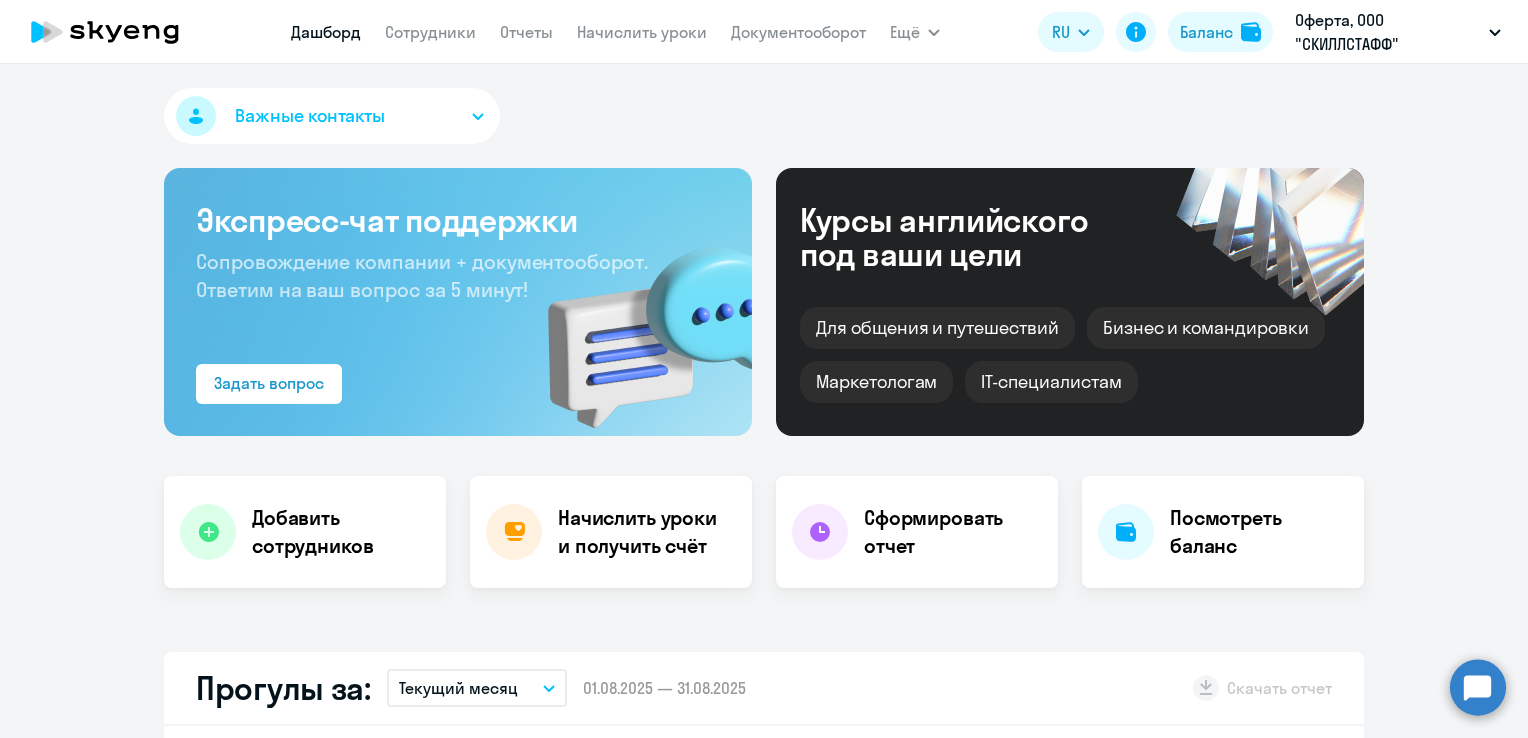 select on "30" 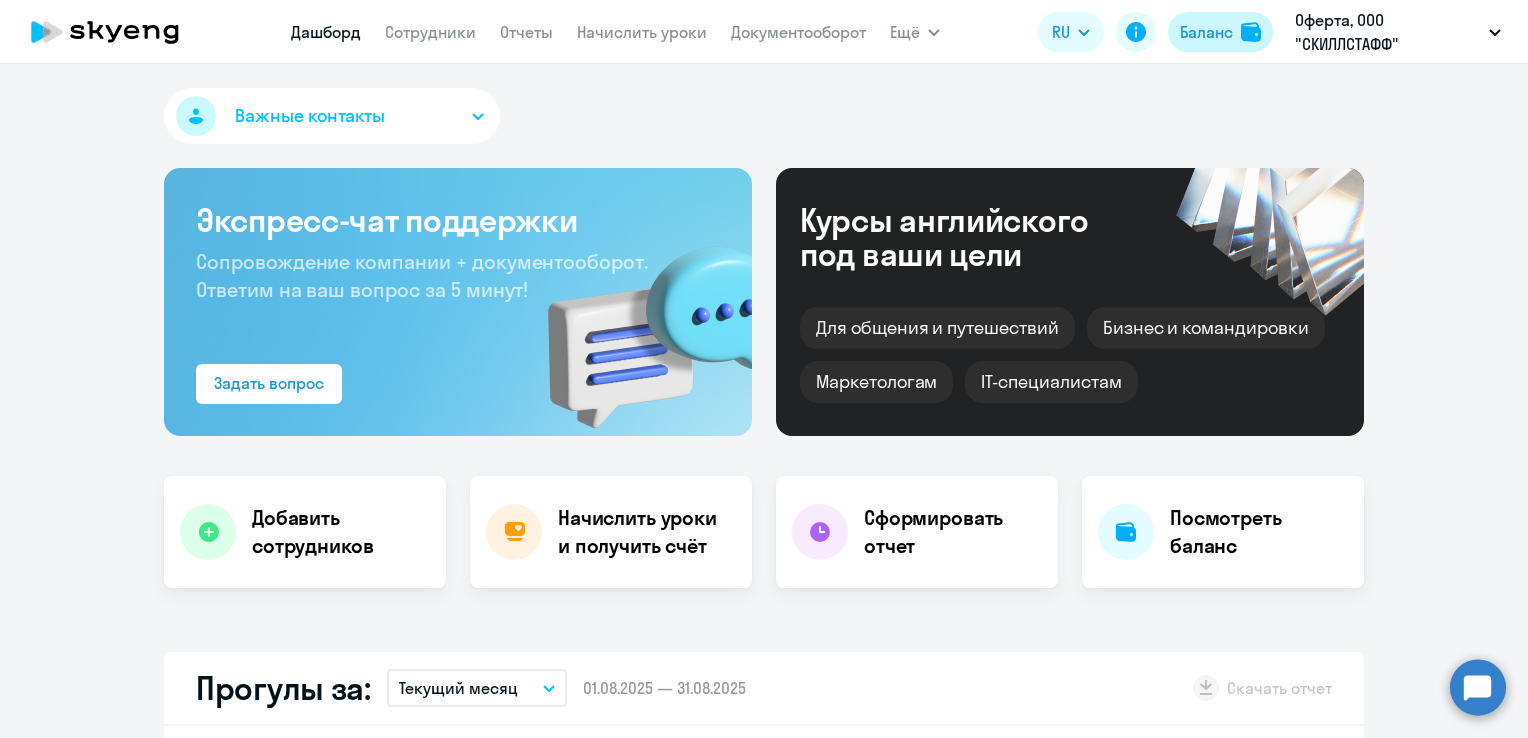 click on "Баланс" 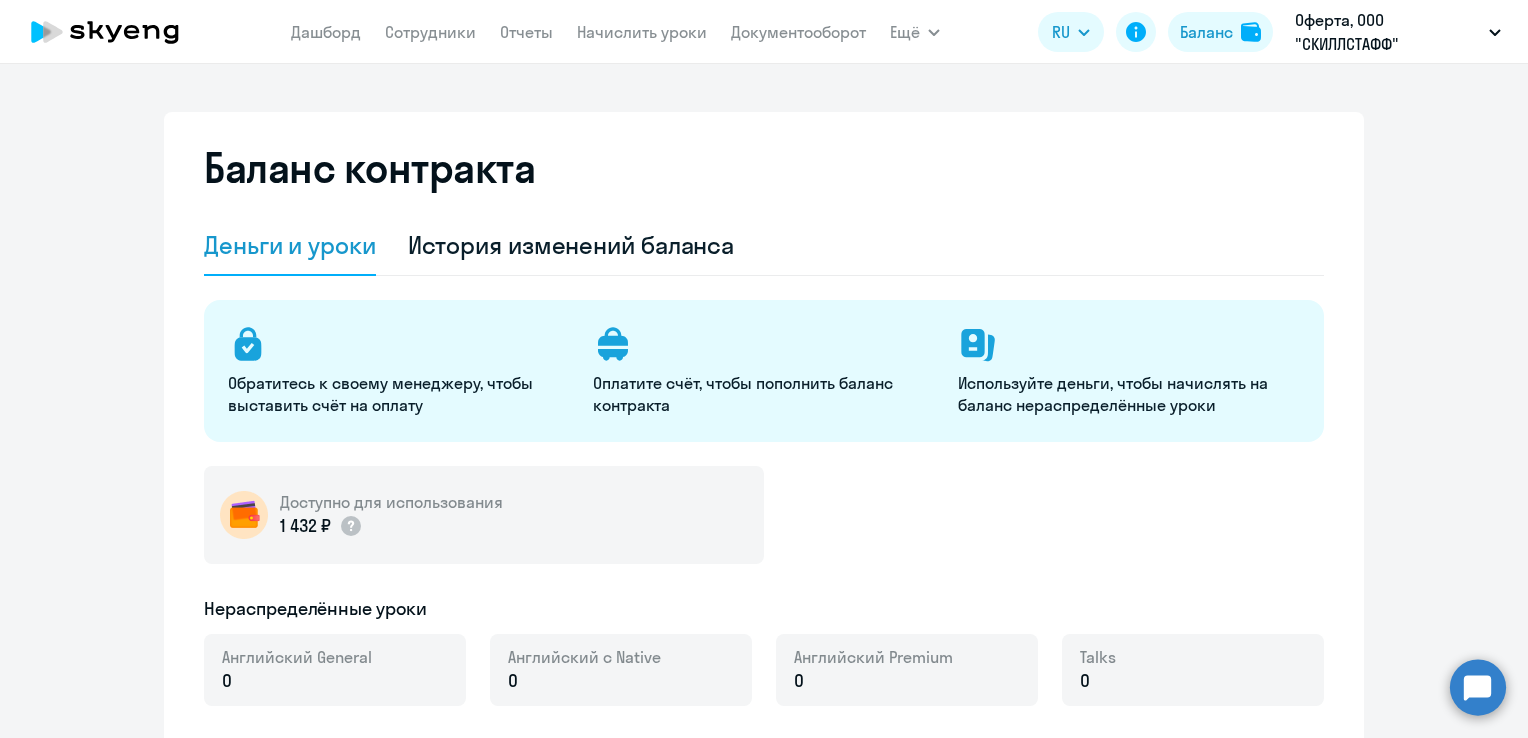 select on "english_adult_not_native_speaker" 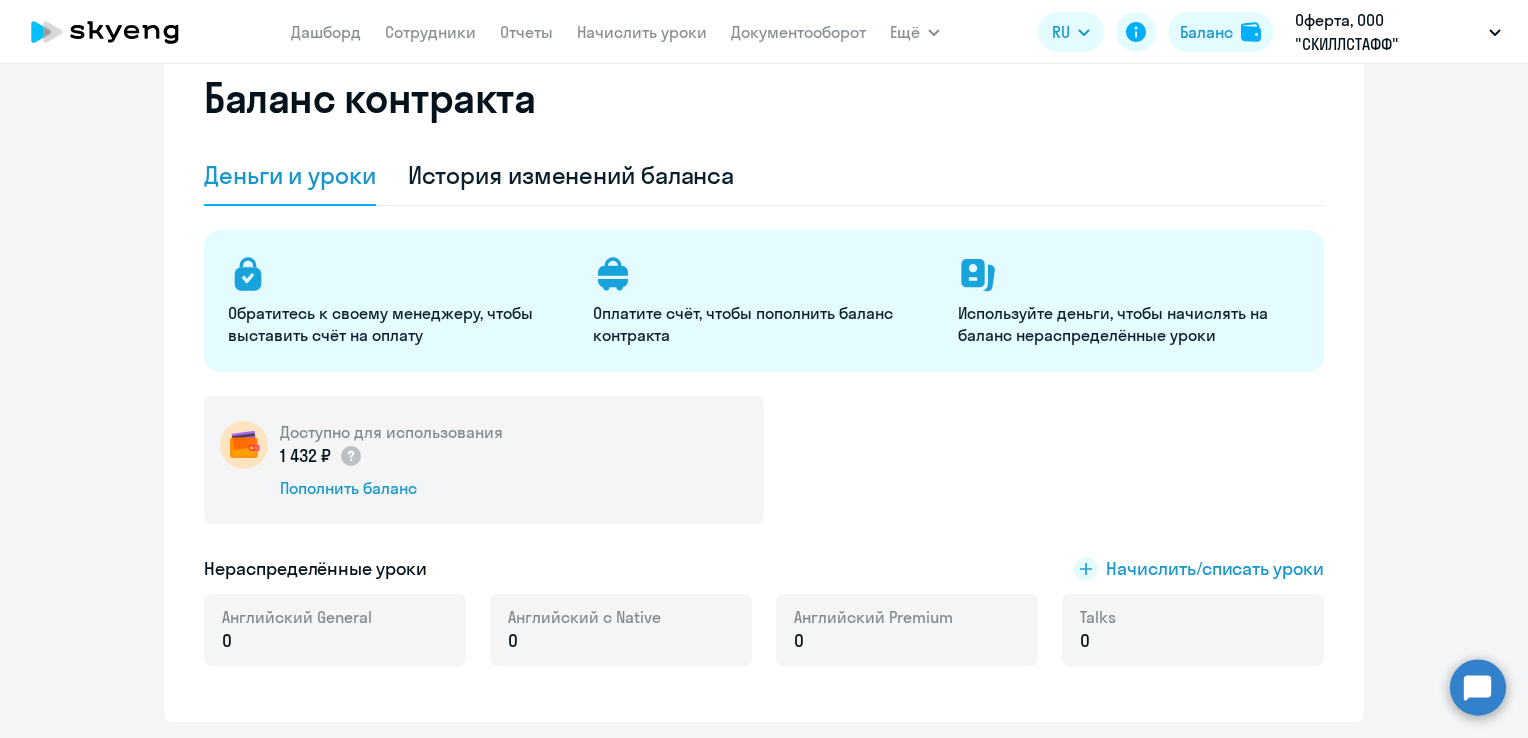 scroll, scrollTop: 100, scrollLeft: 0, axis: vertical 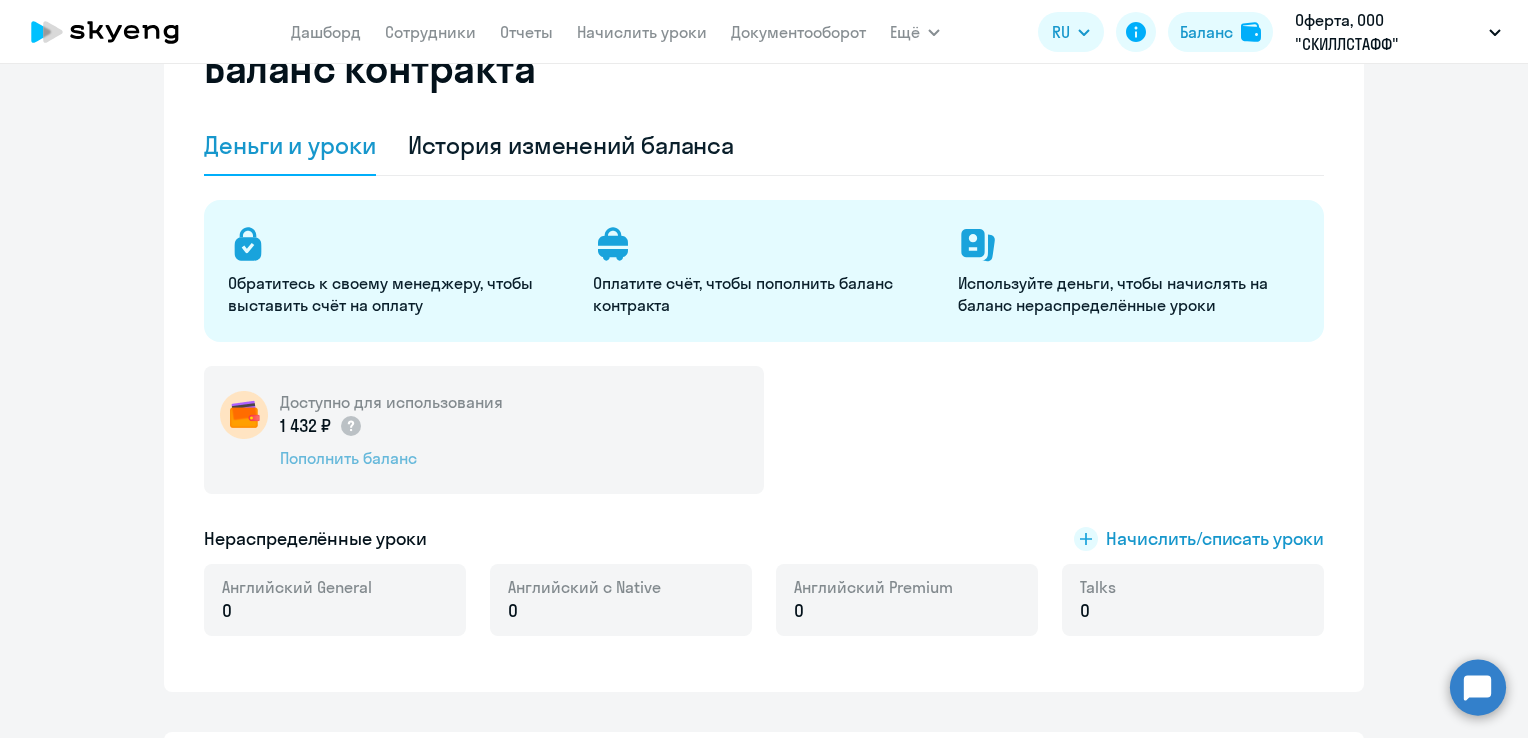 click on "Пополнить баланс" 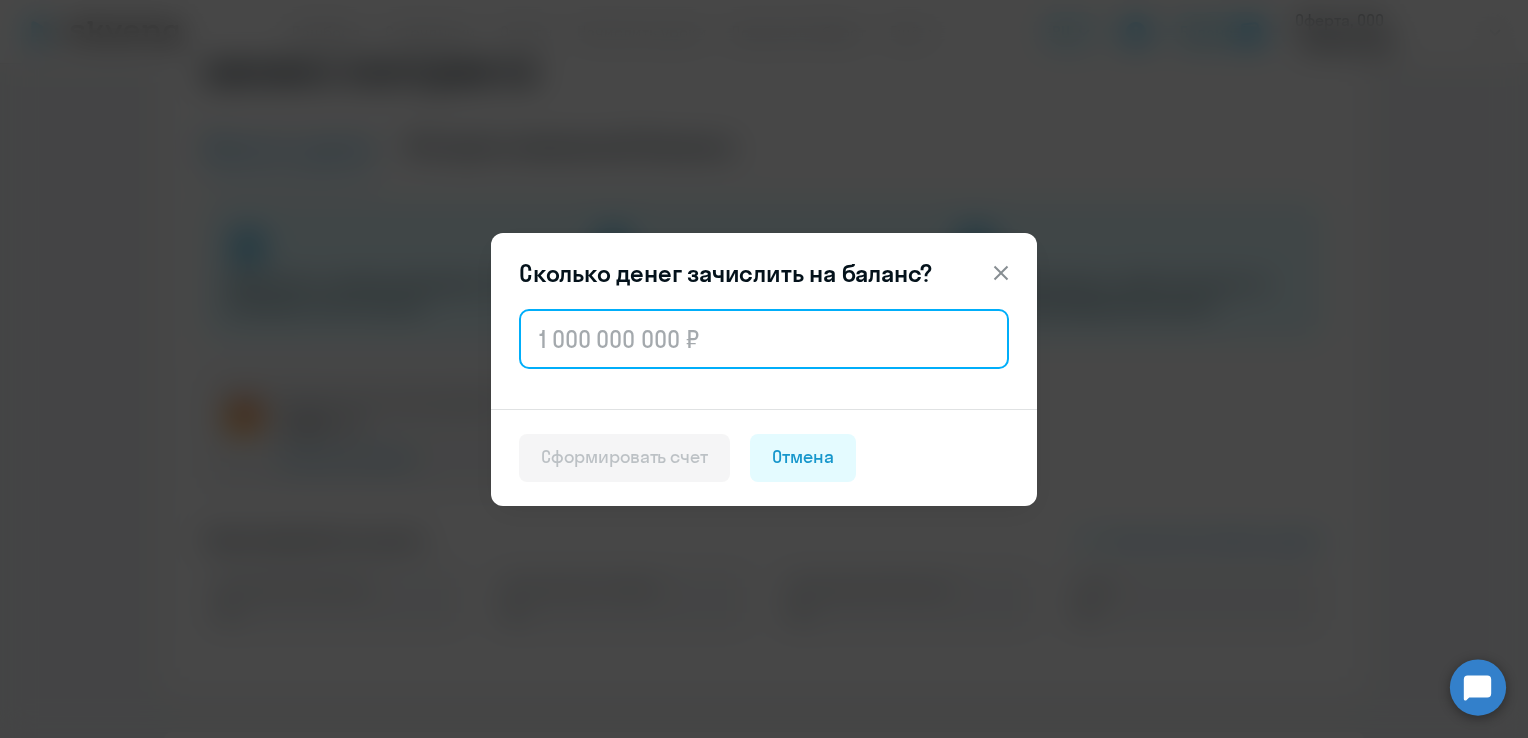 click at bounding box center [764, 339] 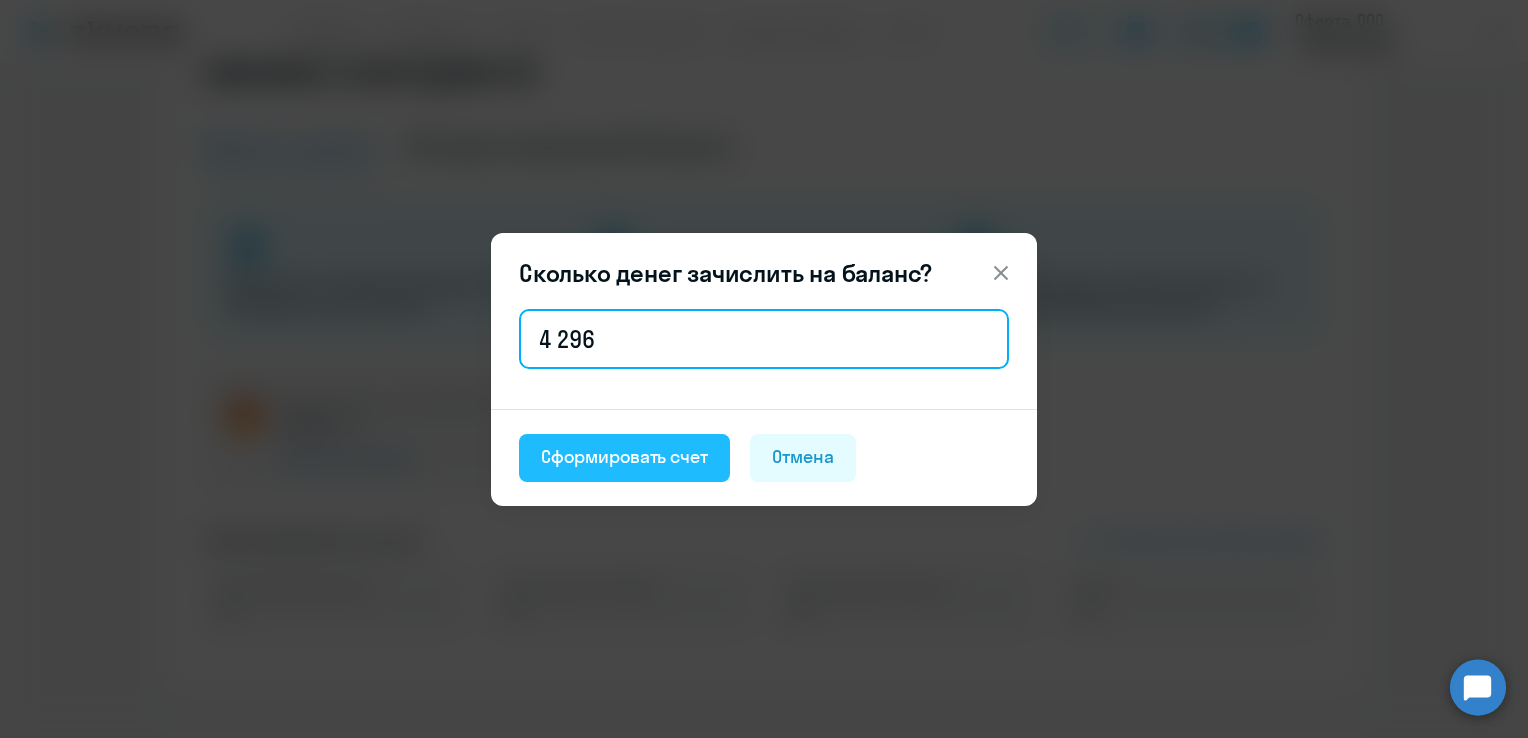 type on "4 296" 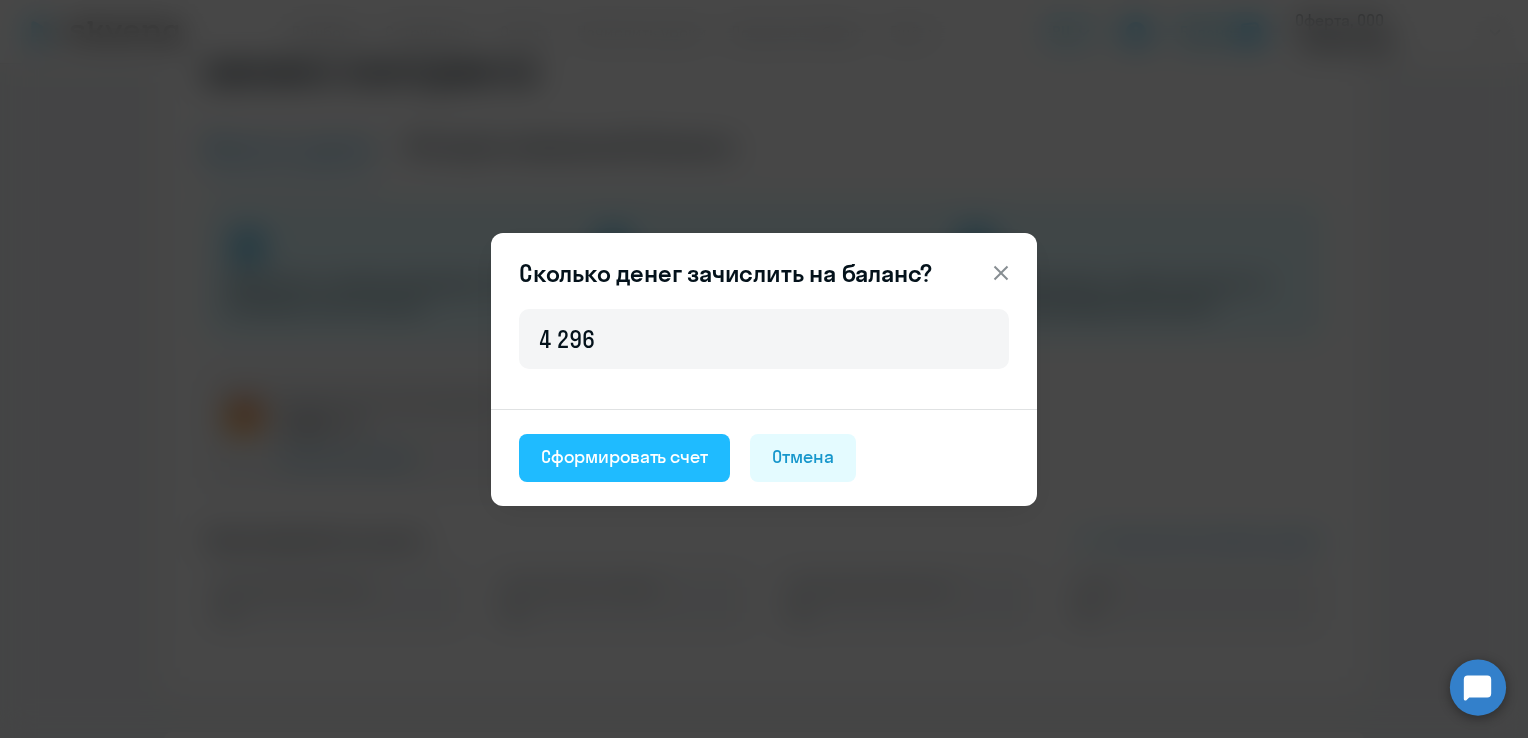 click on "Сформировать счет" at bounding box center (624, 457) 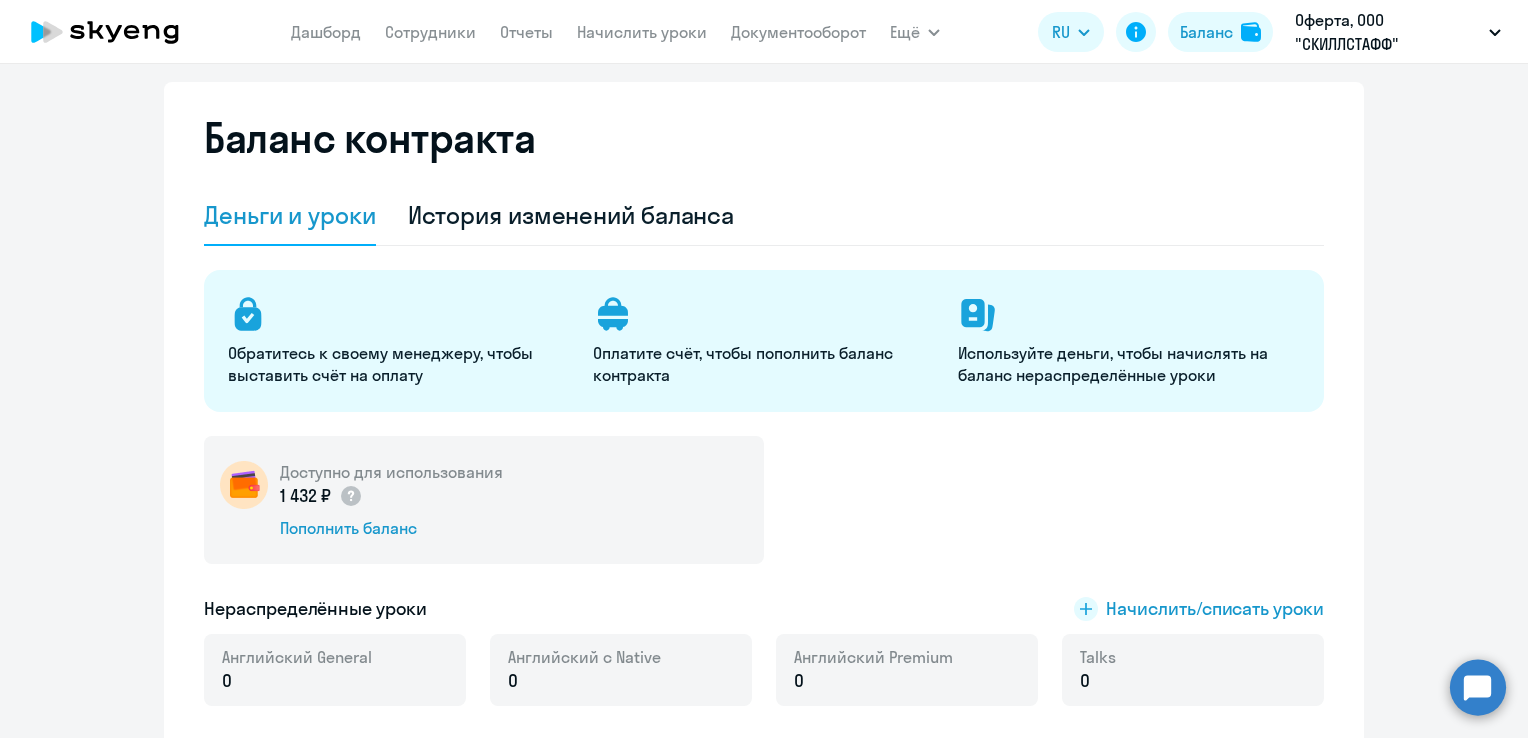 scroll, scrollTop: 0, scrollLeft: 0, axis: both 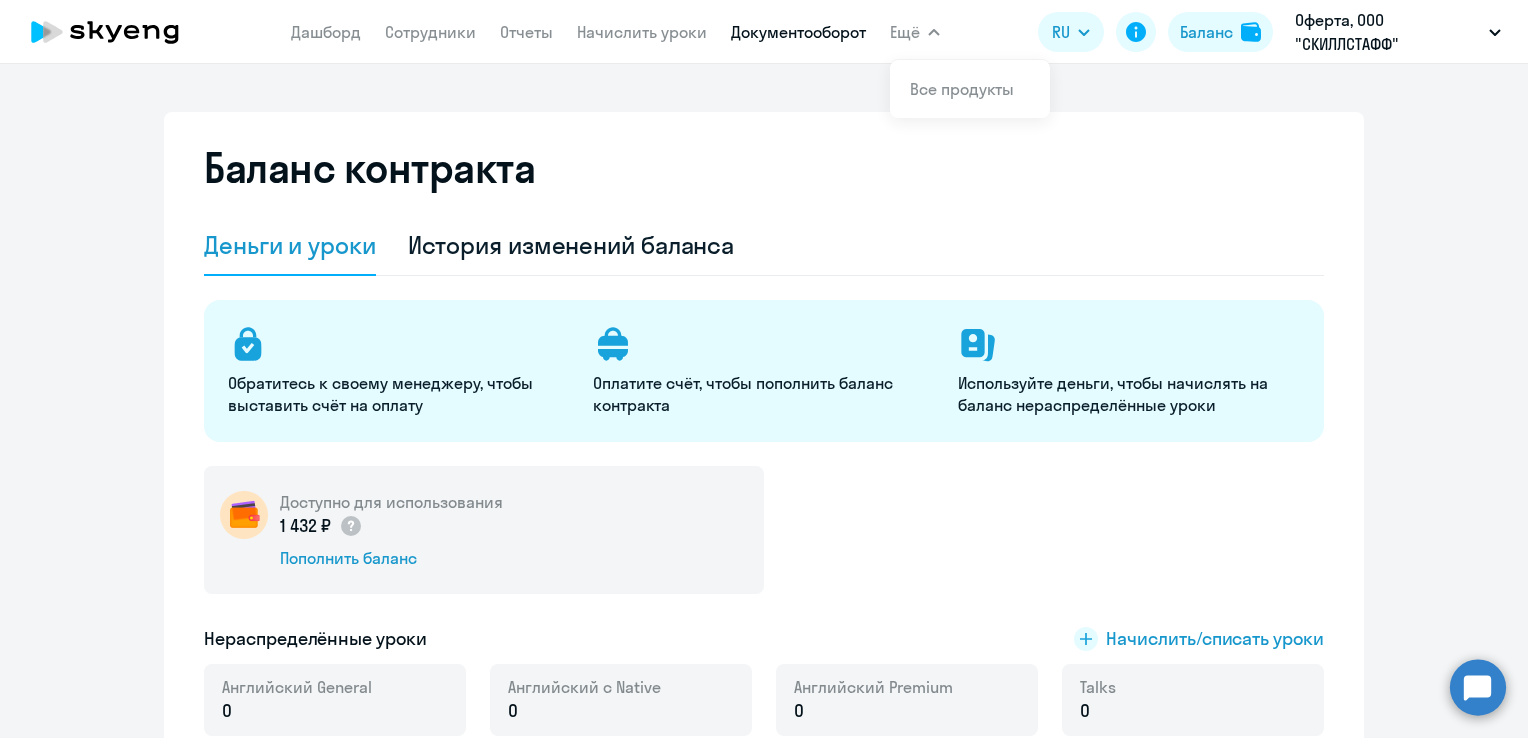 click on "Документооборот" at bounding box center [798, 32] 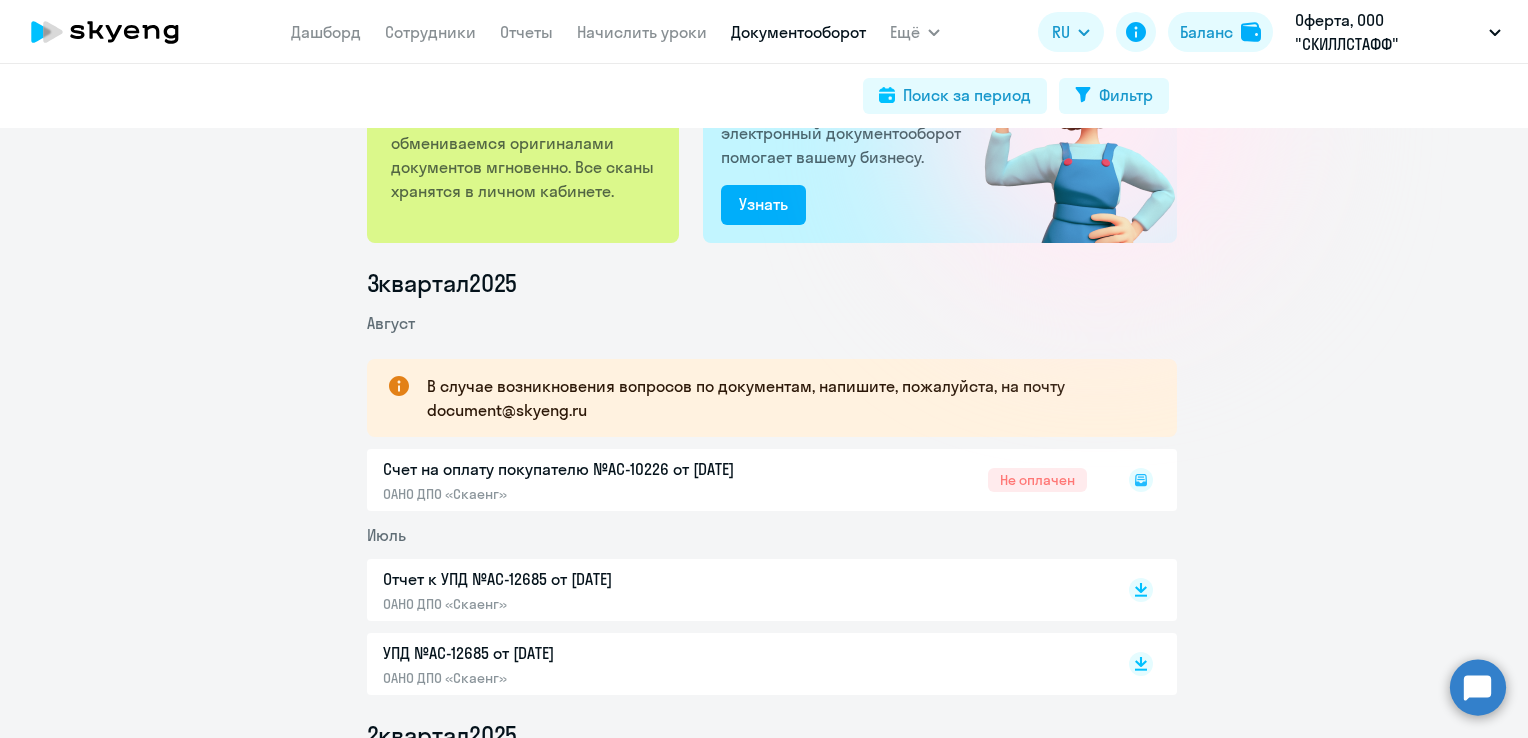 scroll, scrollTop: 200, scrollLeft: 0, axis: vertical 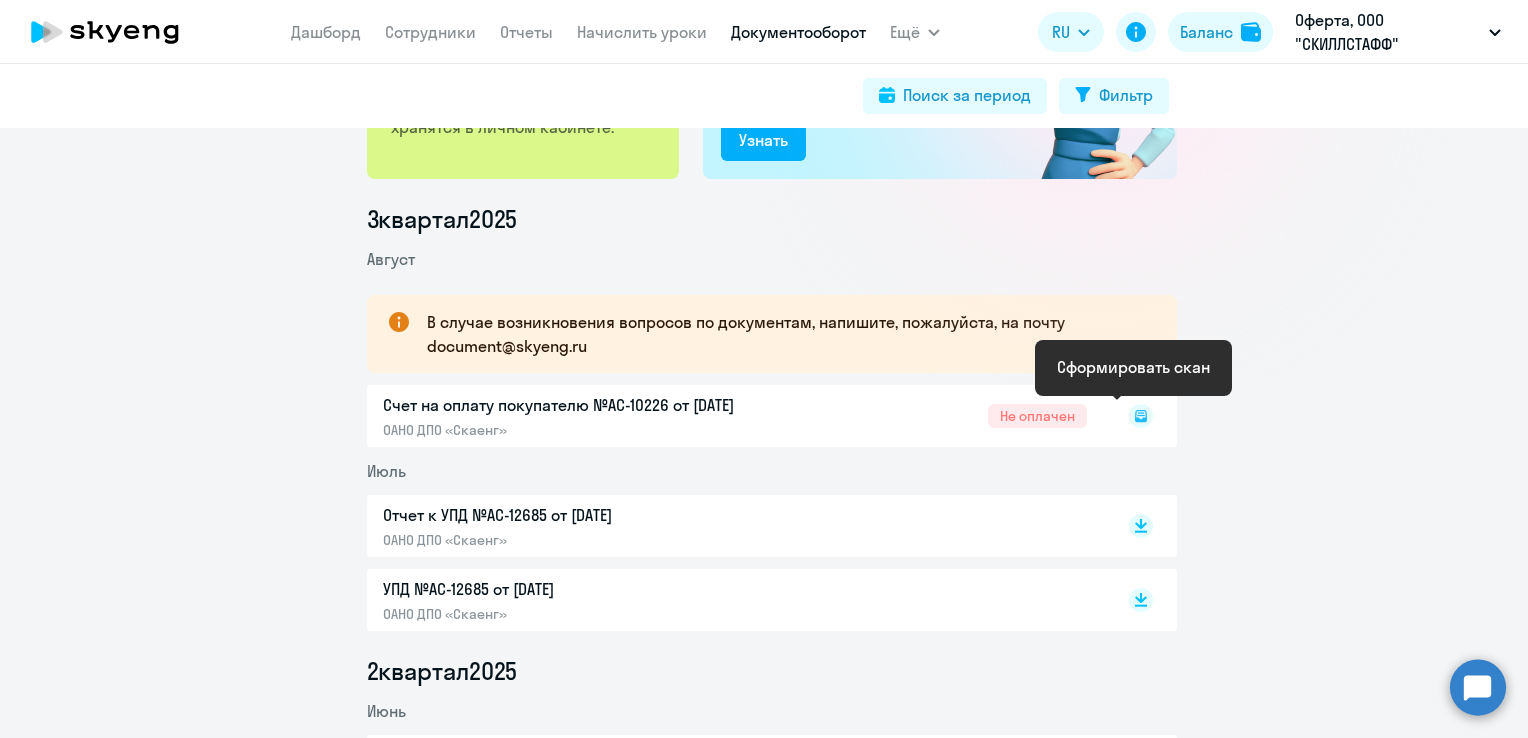 click 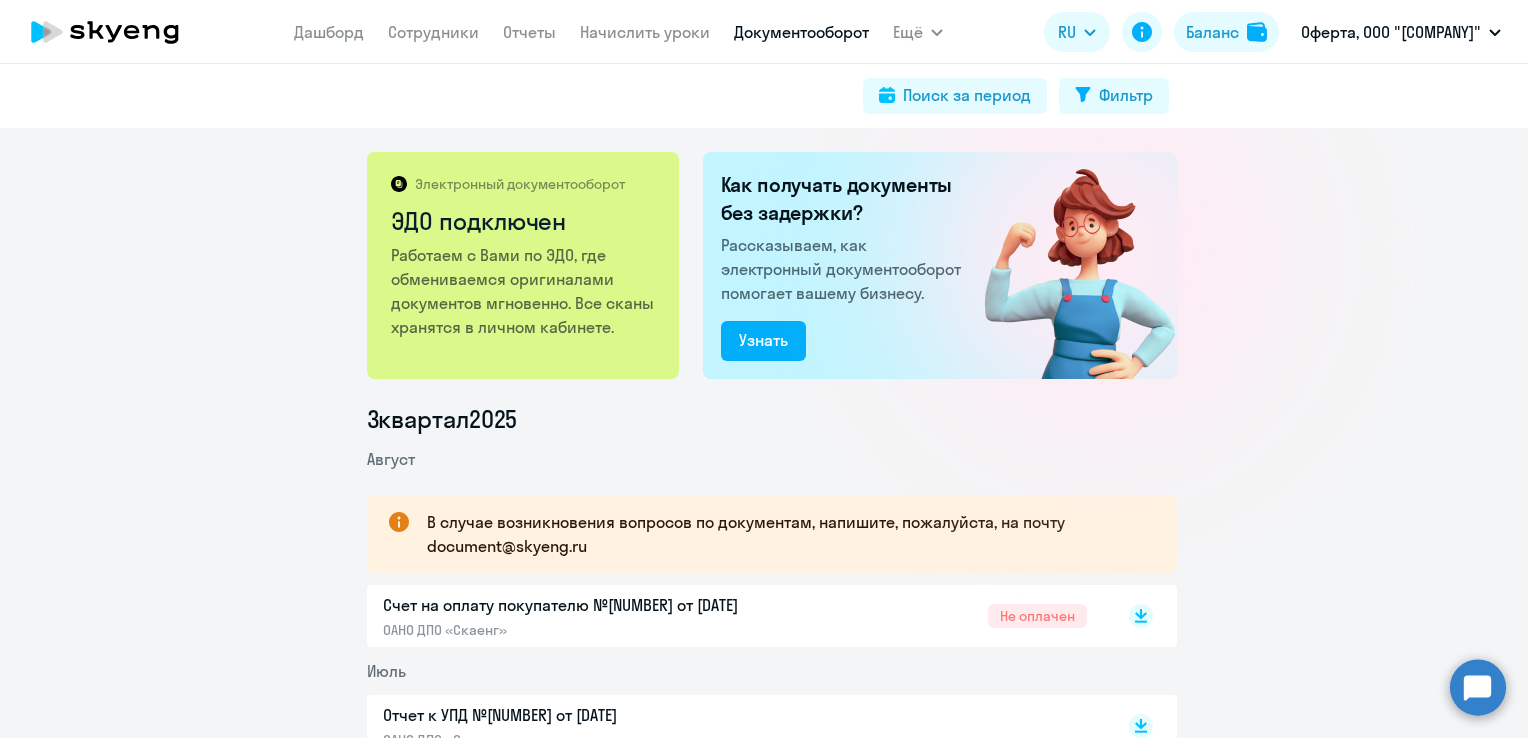scroll, scrollTop: 0, scrollLeft: 0, axis: both 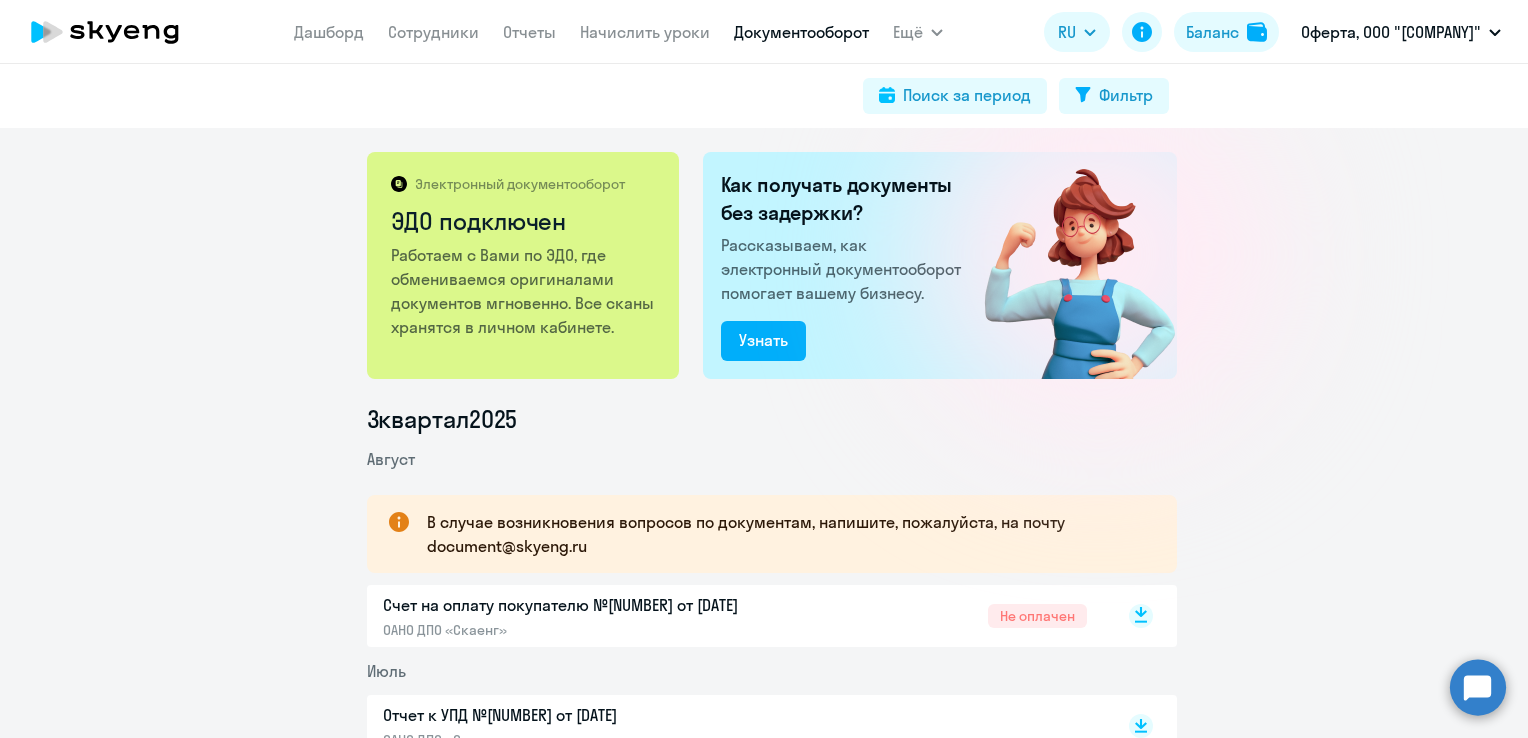 click 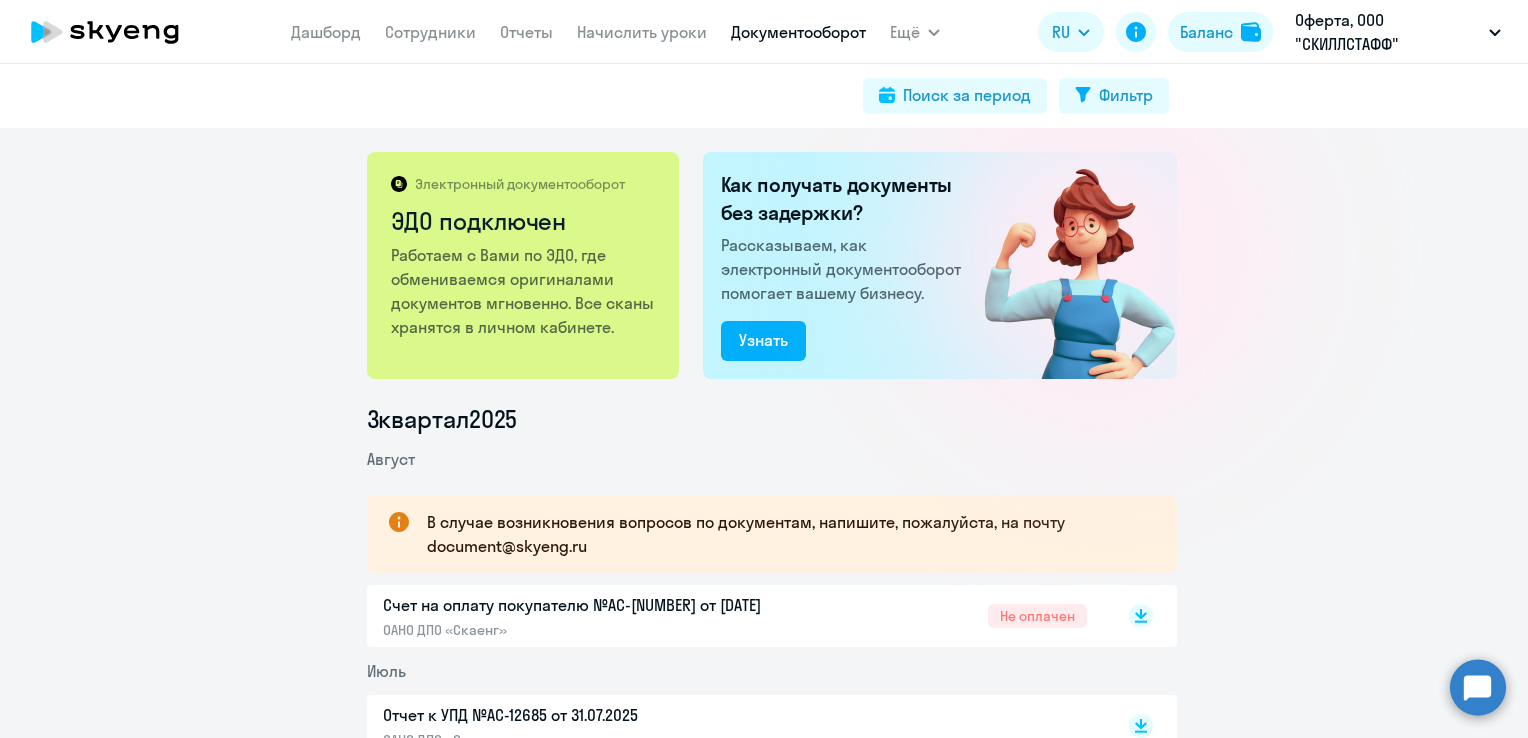 scroll, scrollTop: 0, scrollLeft: 0, axis: both 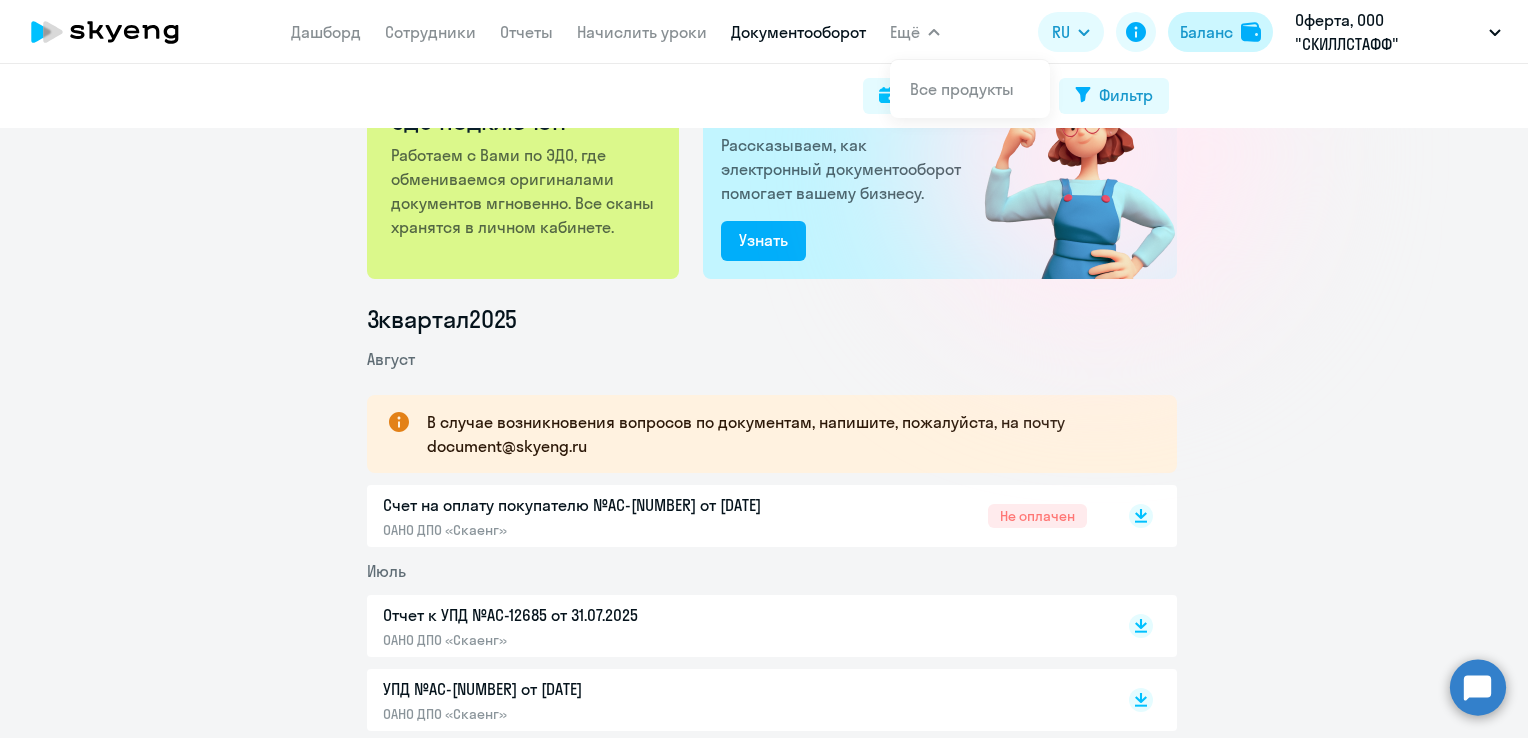 click on "Баланс" 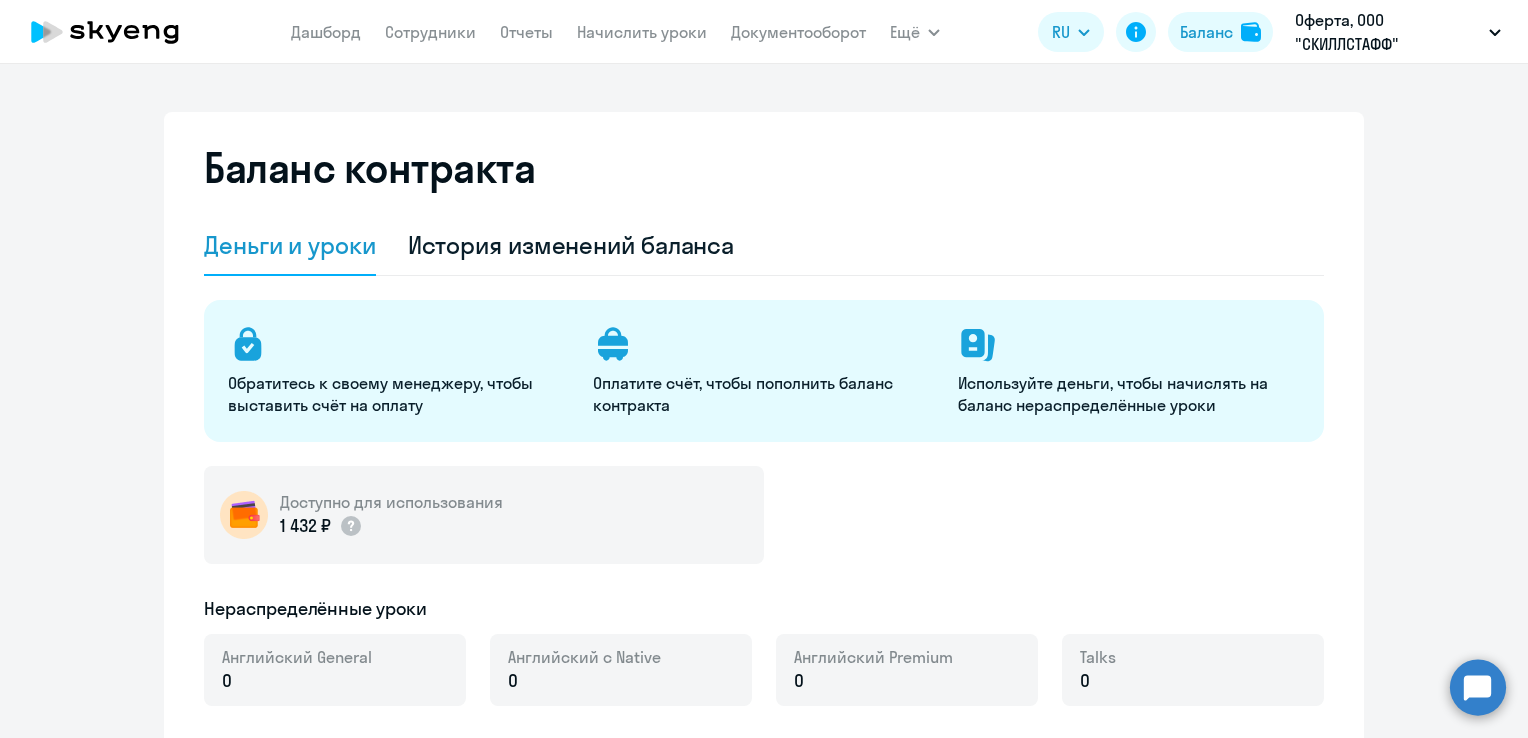 select on "english_adult_not_native_speaker" 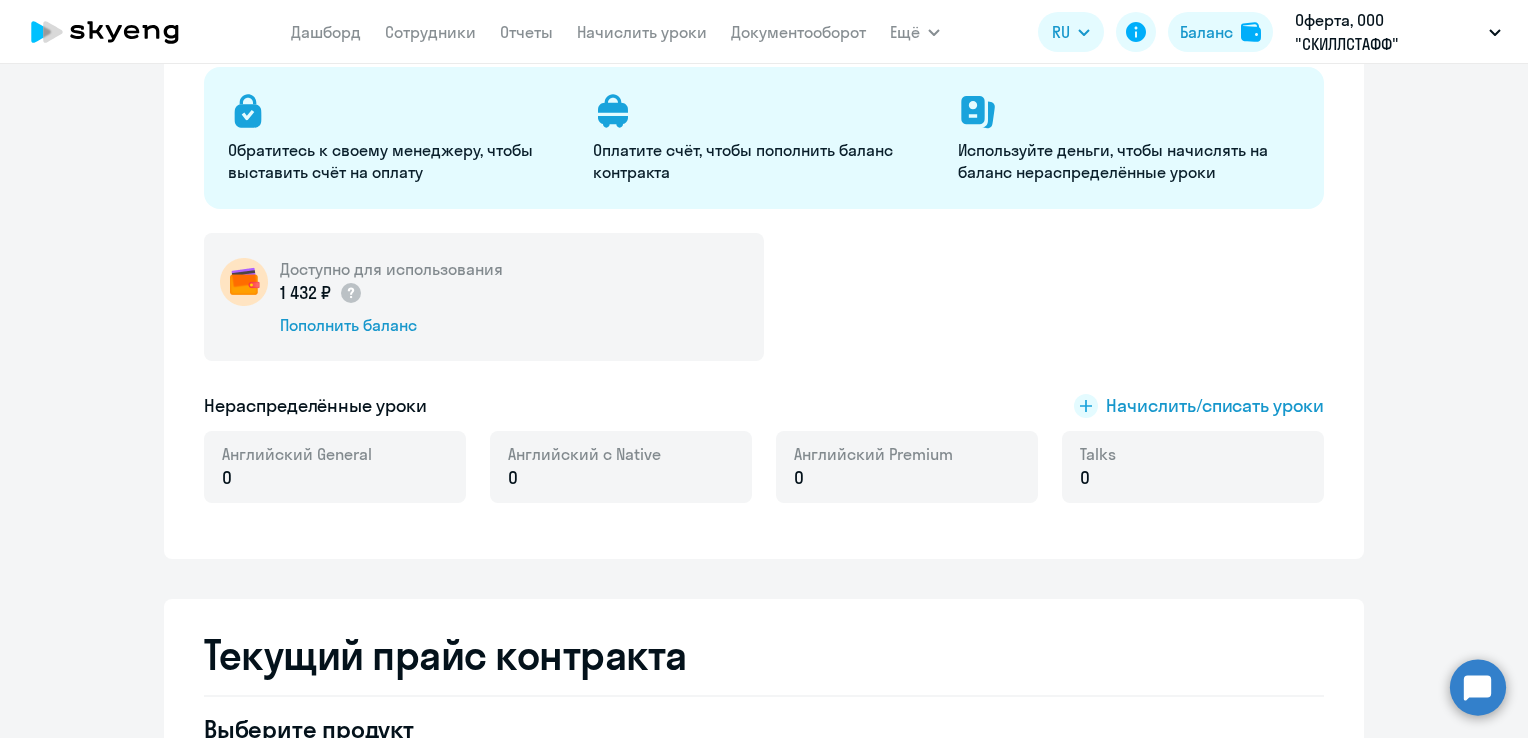 scroll, scrollTop: 300, scrollLeft: 0, axis: vertical 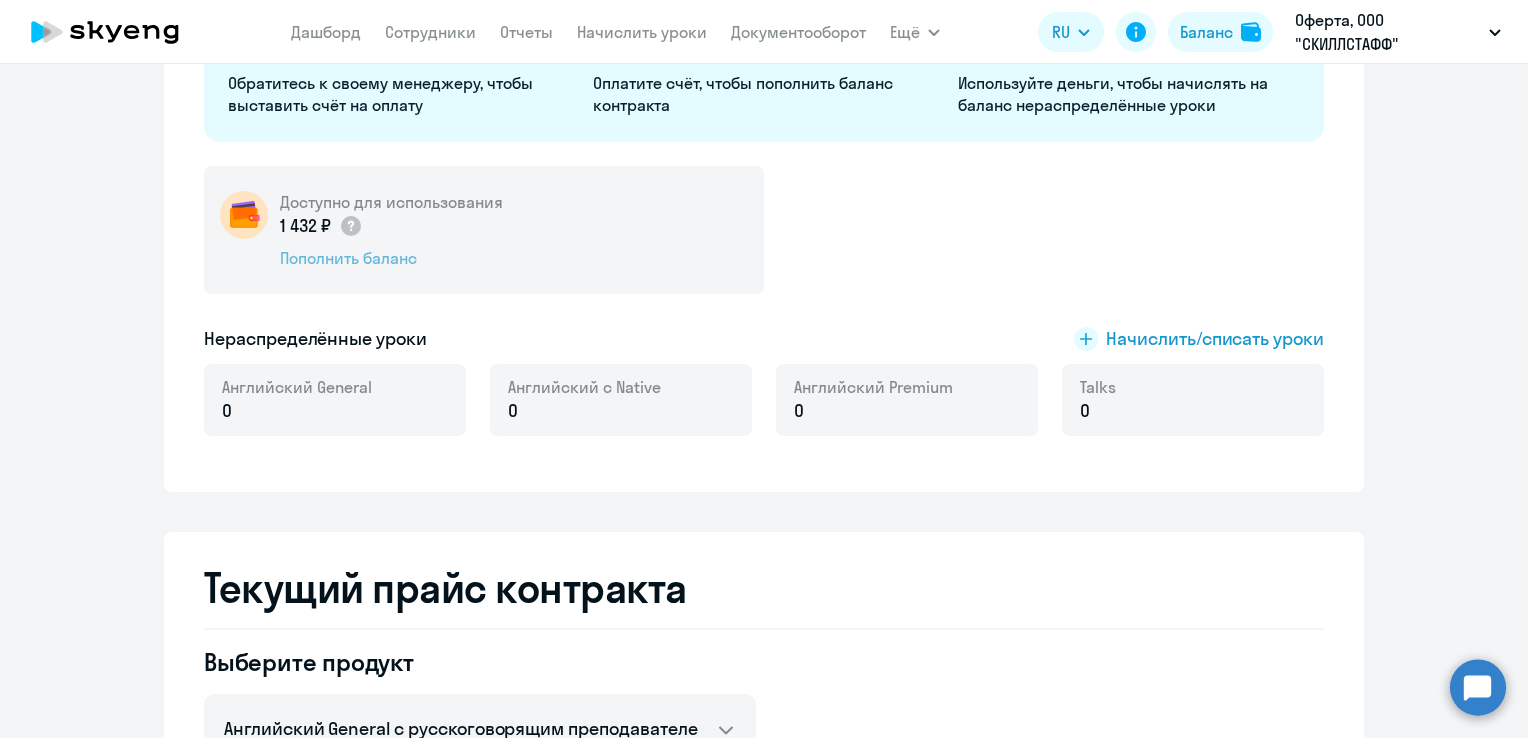 click on "Пополнить баланс" 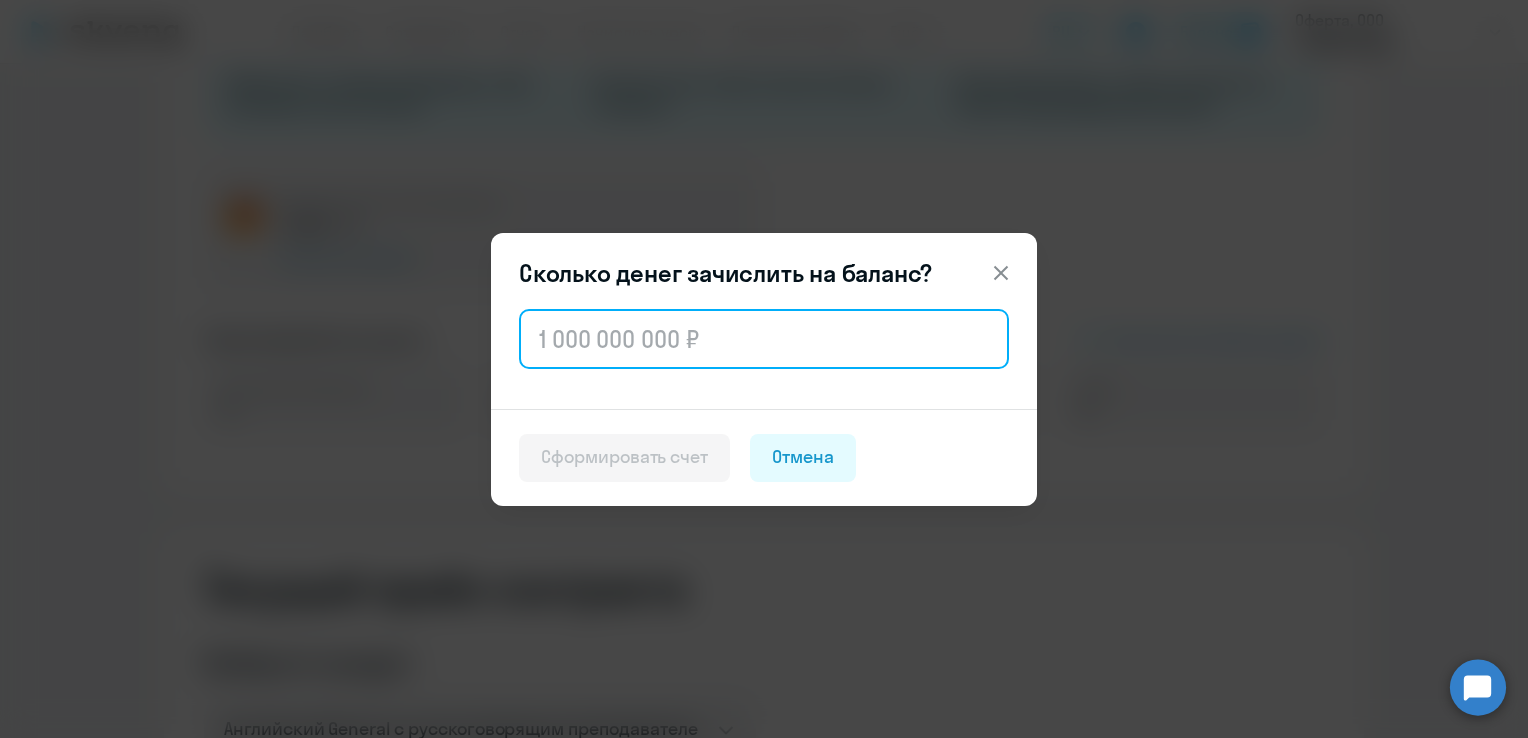 click at bounding box center (764, 339) 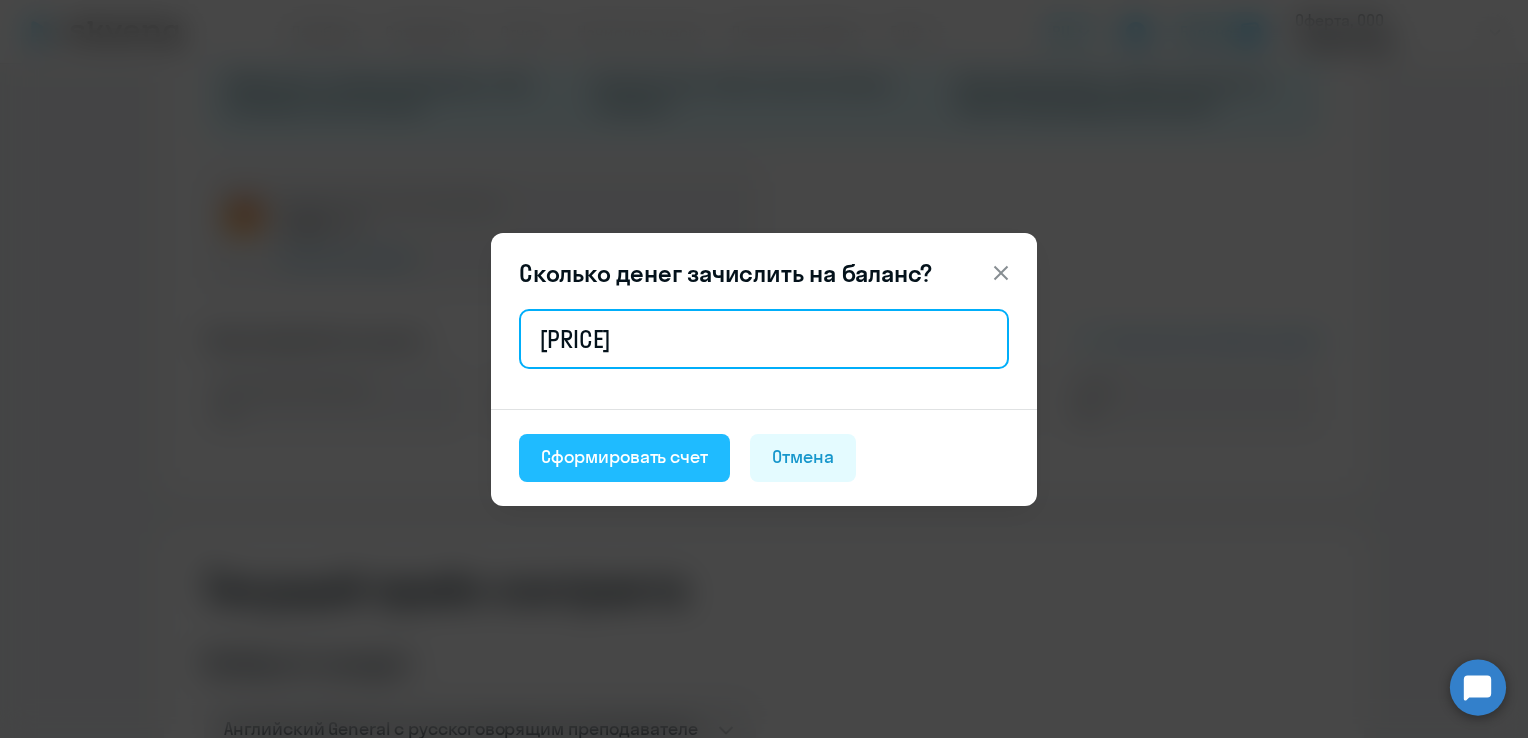 type on "5 728" 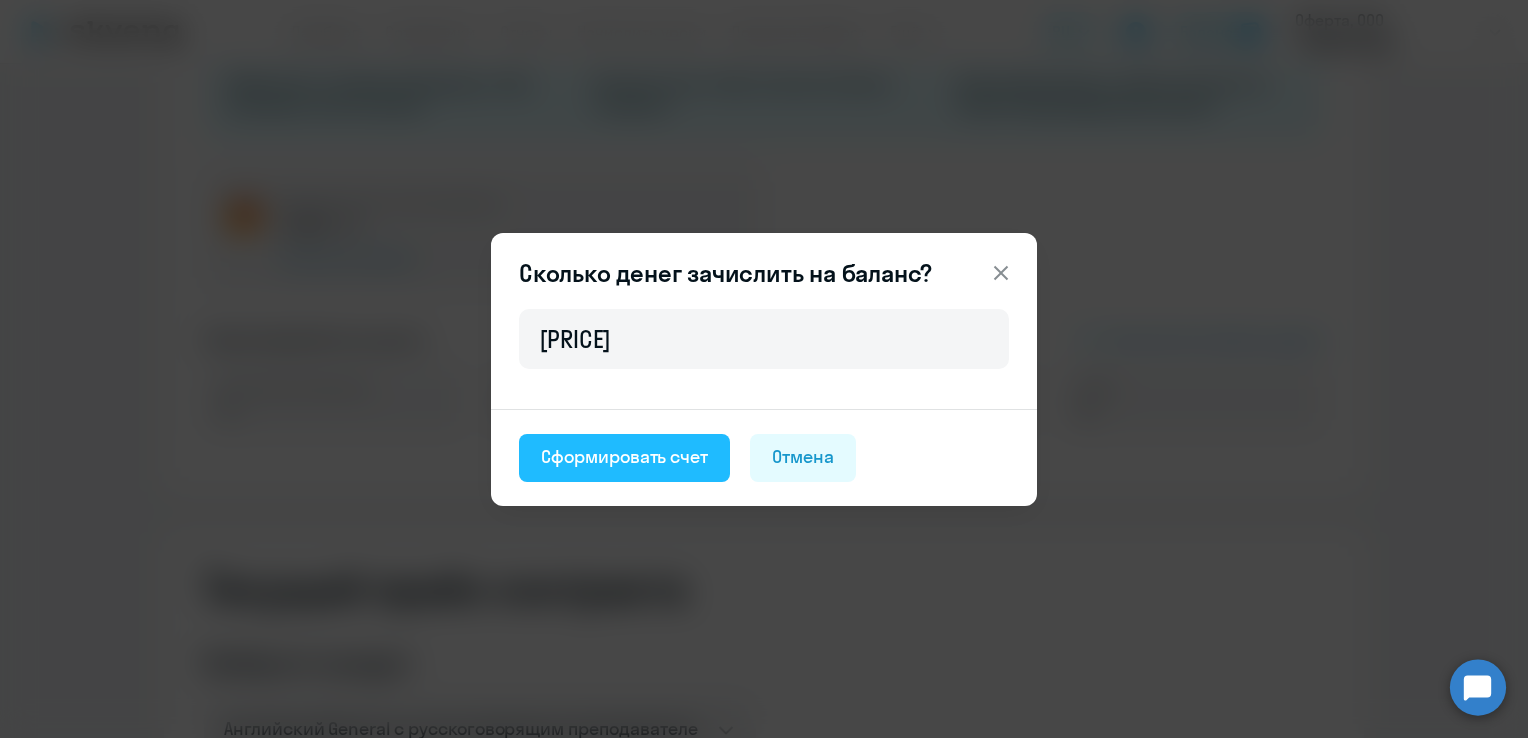 click on "Сформировать счет" at bounding box center (624, 457) 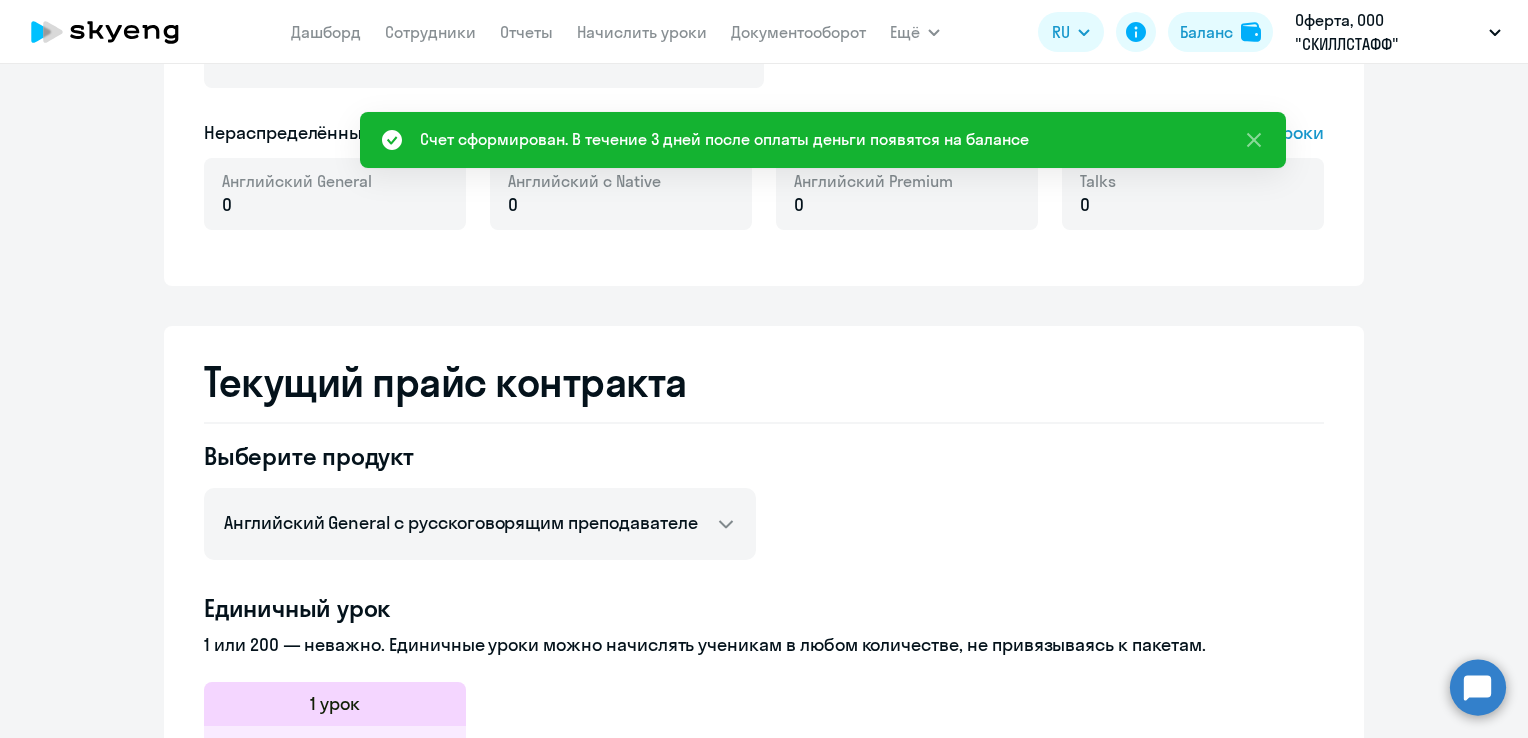 scroll, scrollTop: 500, scrollLeft: 0, axis: vertical 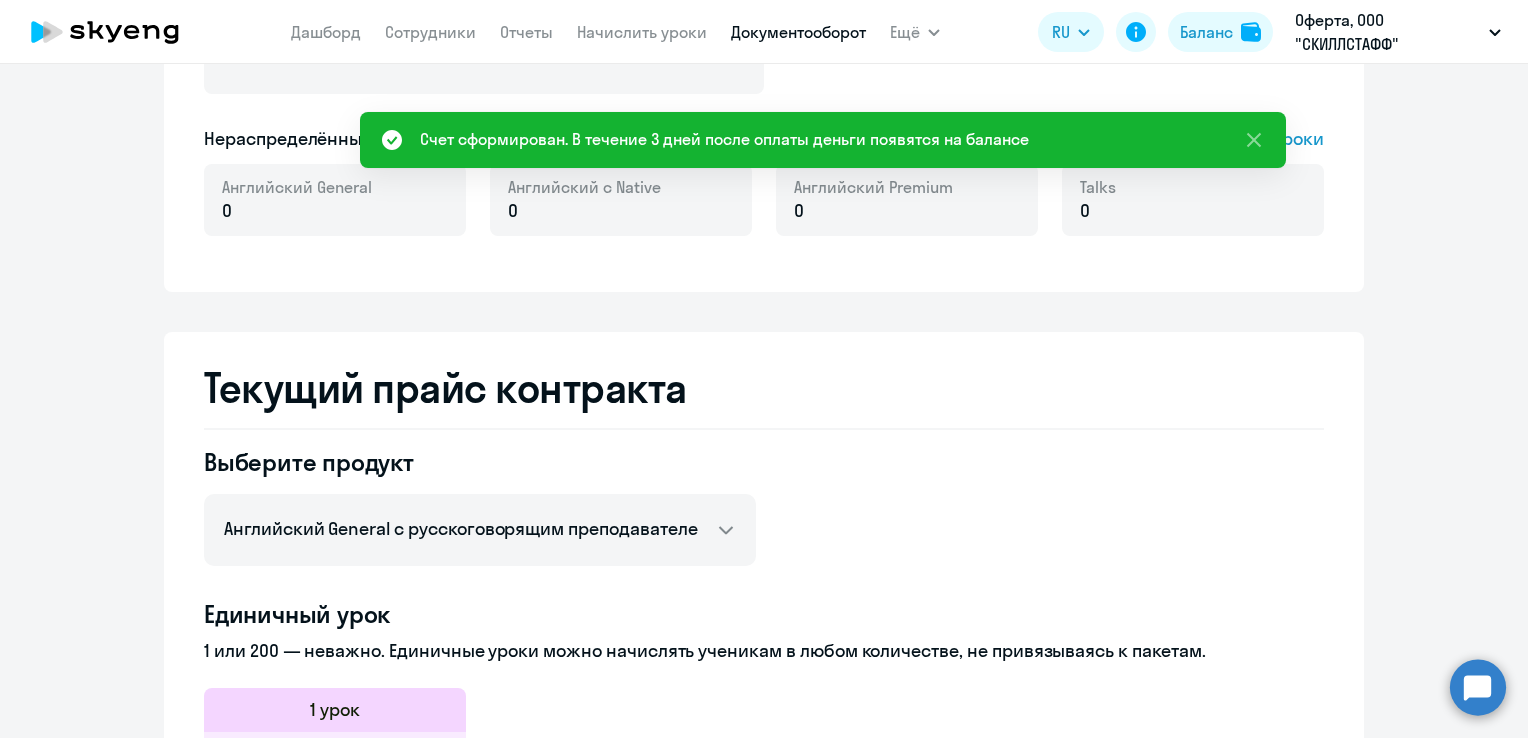 click on "Документооборот" at bounding box center (798, 32) 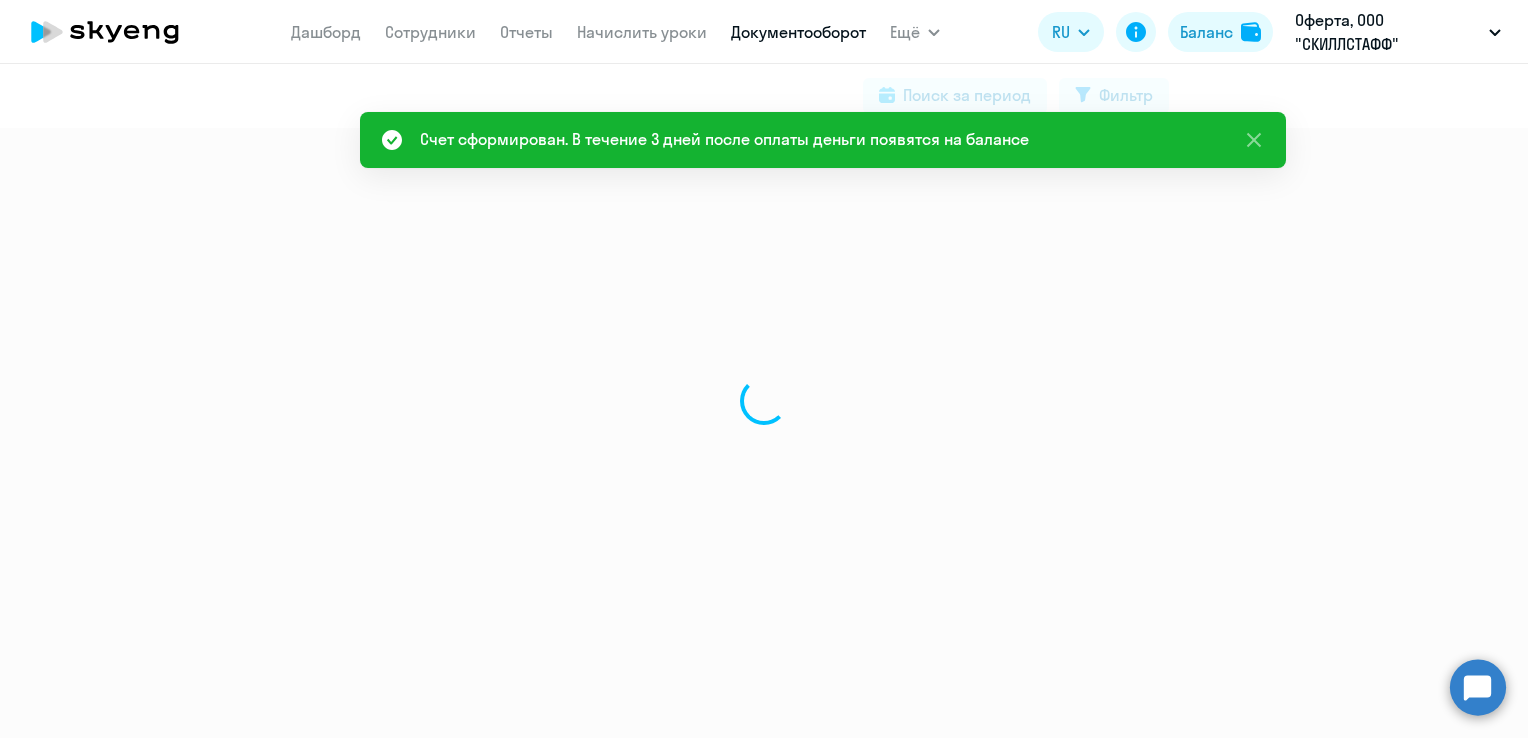scroll, scrollTop: 0, scrollLeft: 0, axis: both 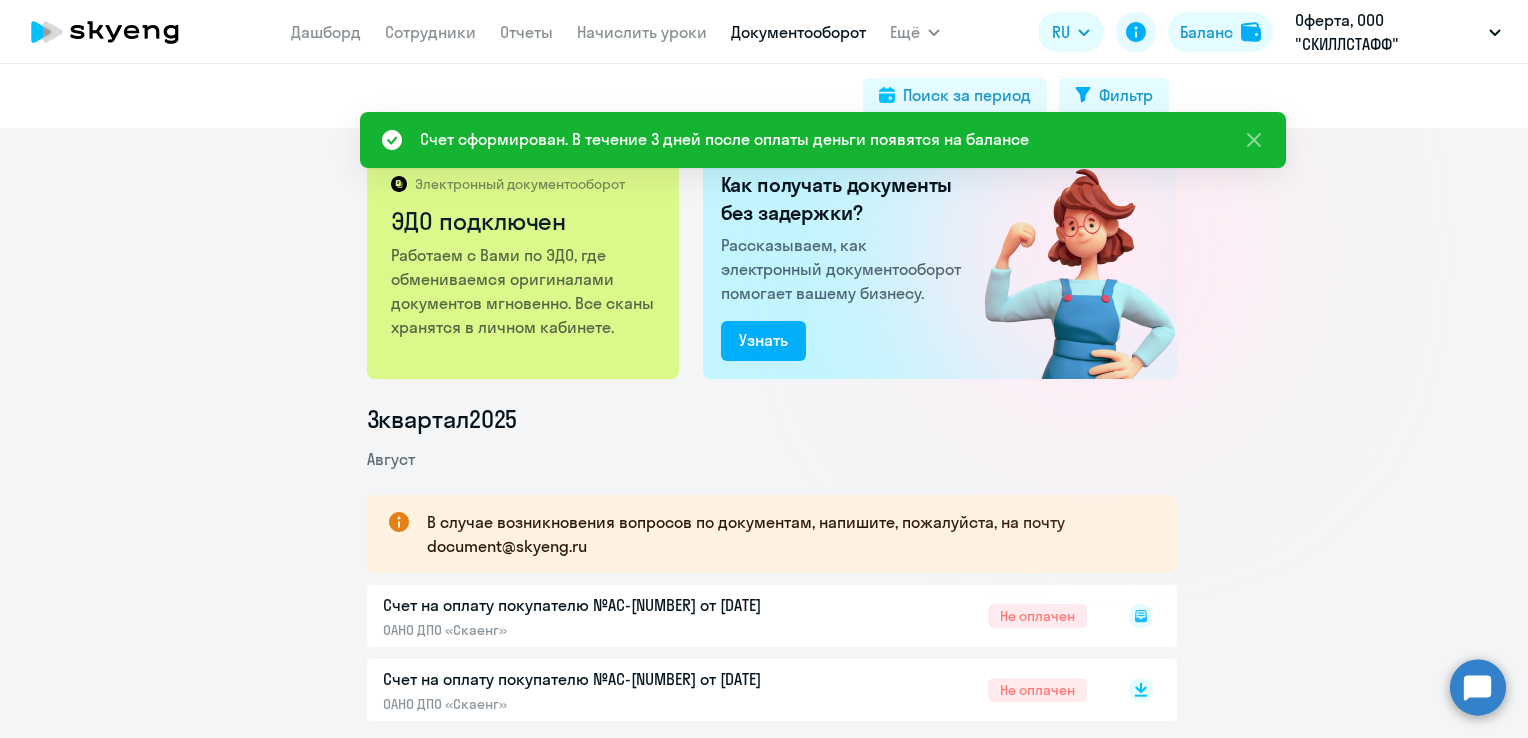 click 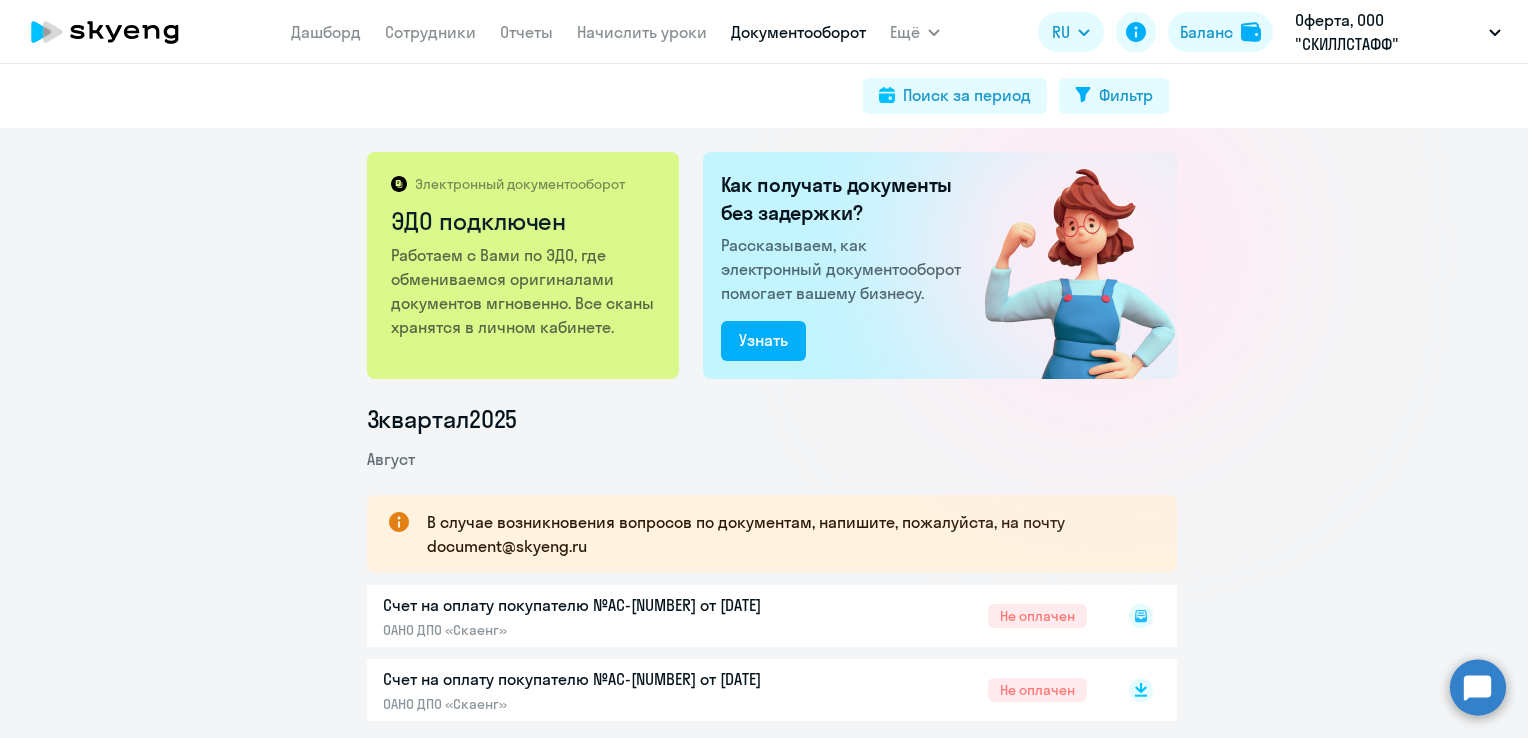 click 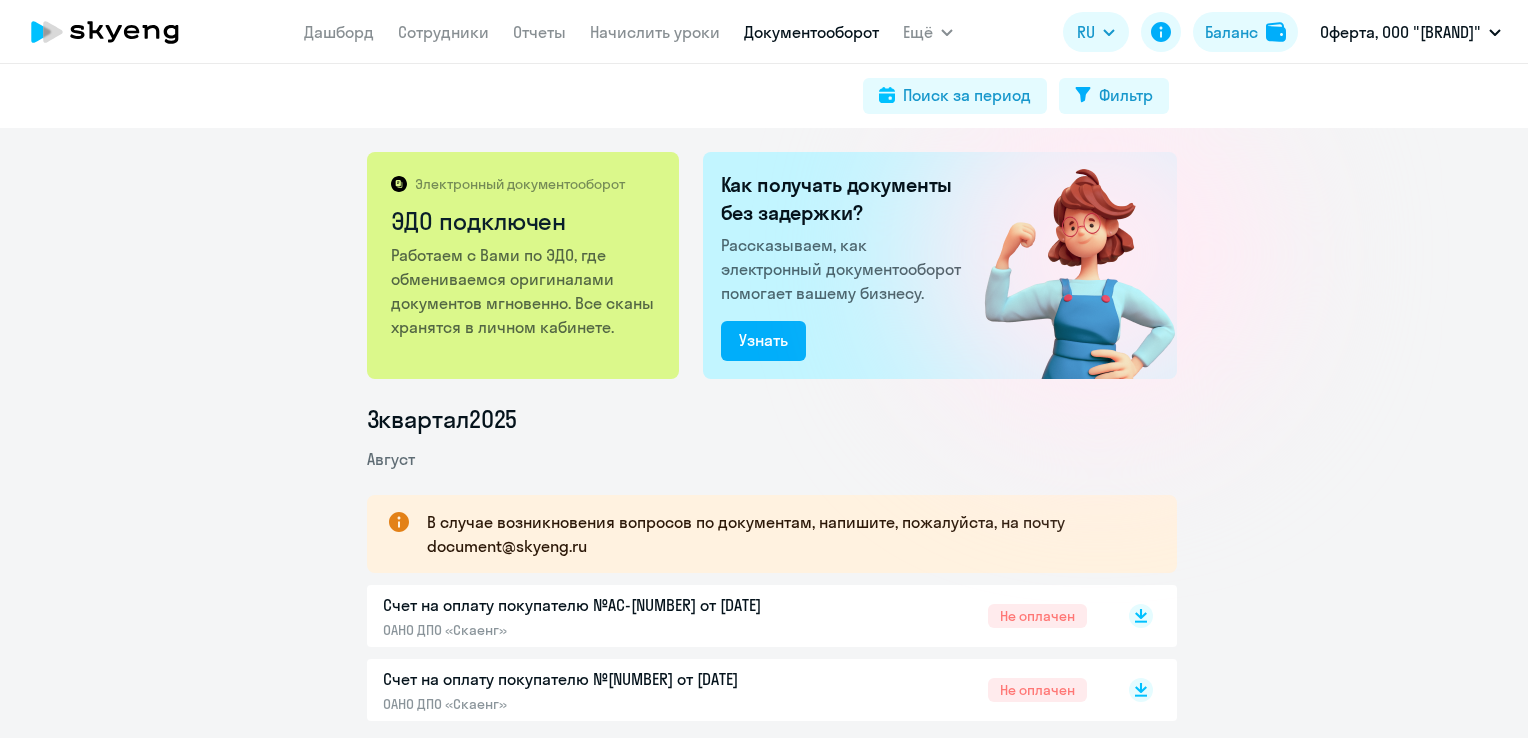 scroll, scrollTop: 0, scrollLeft: 0, axis: both 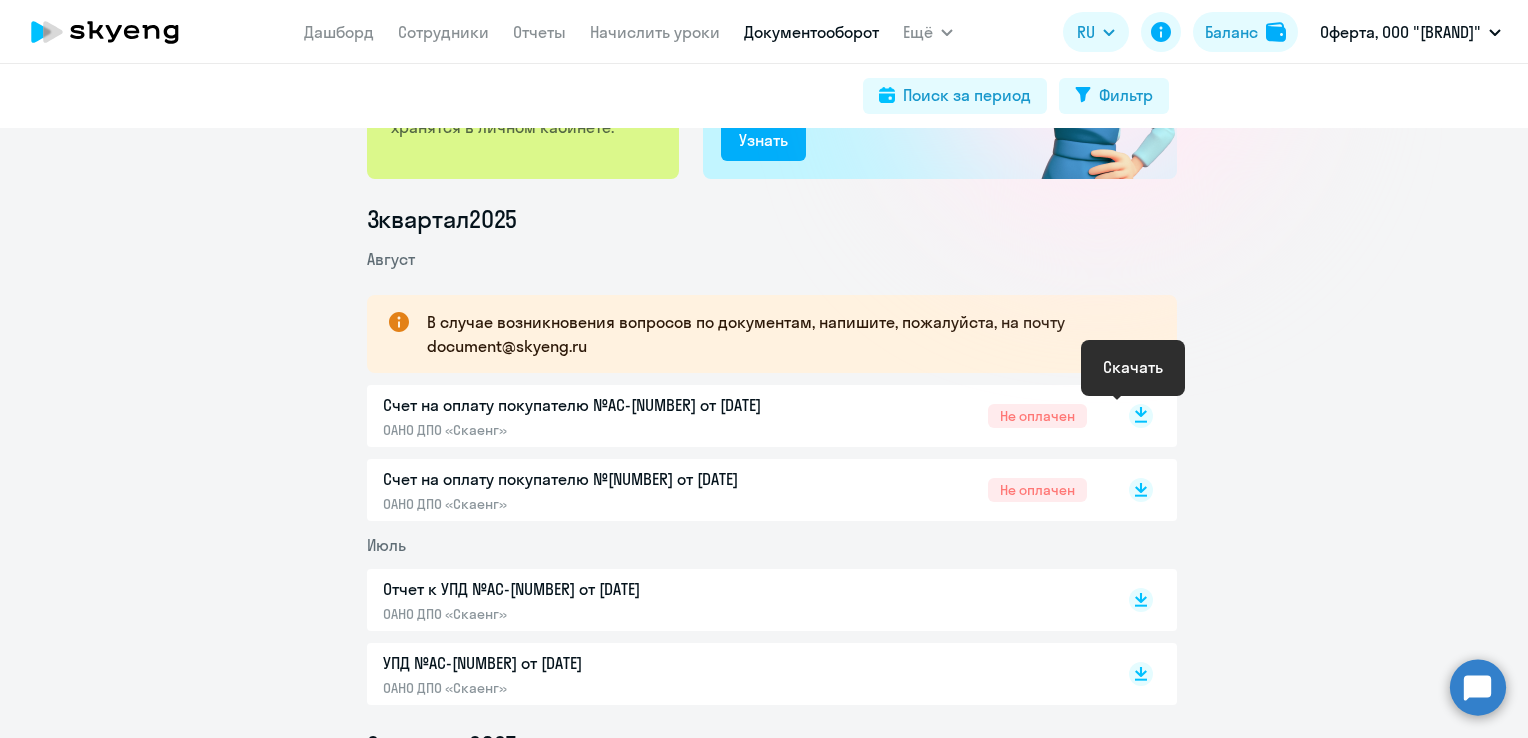 click 